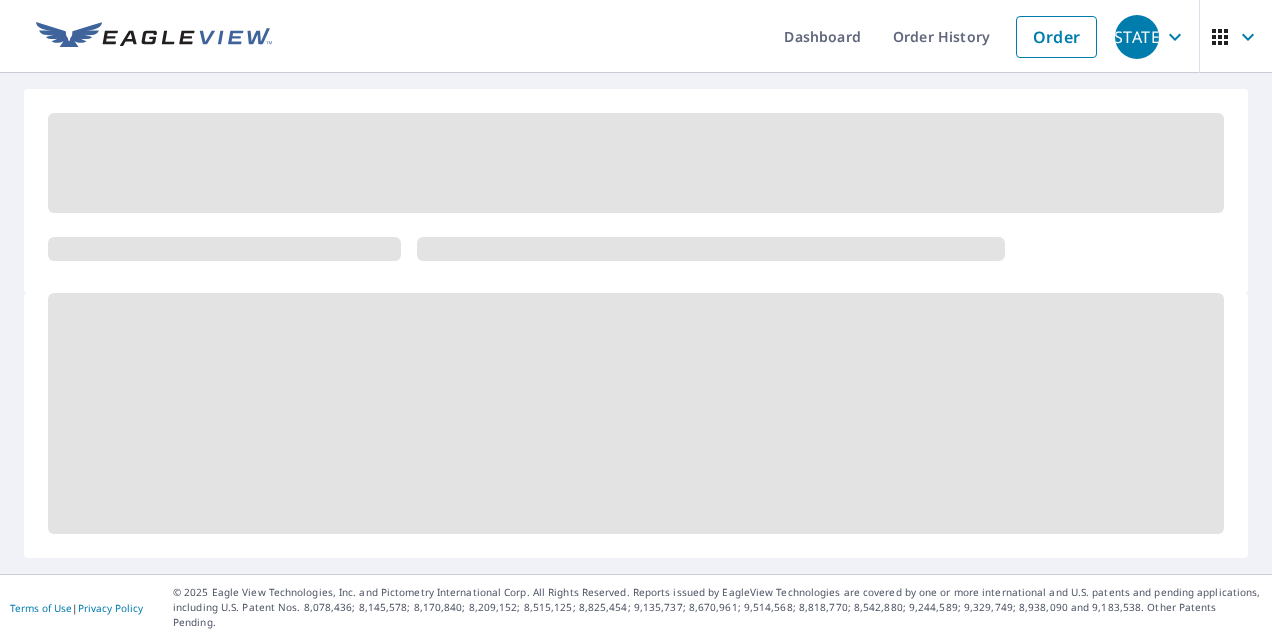 scroll, scrollTop: 0, scrollLeft: 0, axis: both 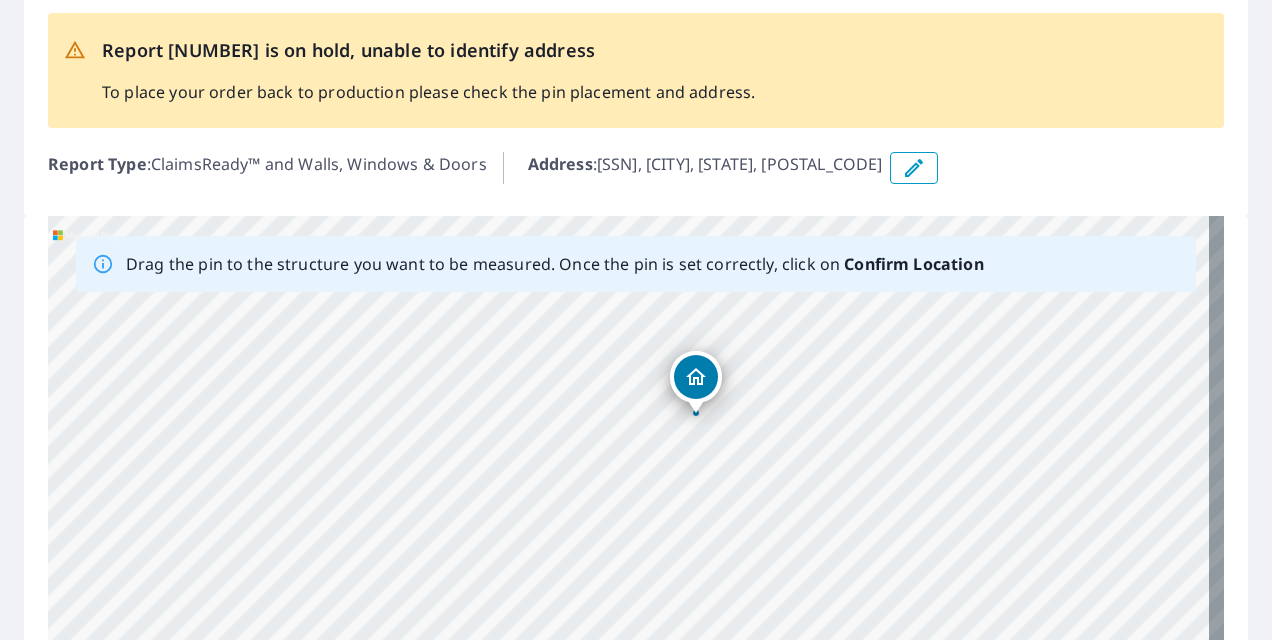 click at bounding box center [914, 168] 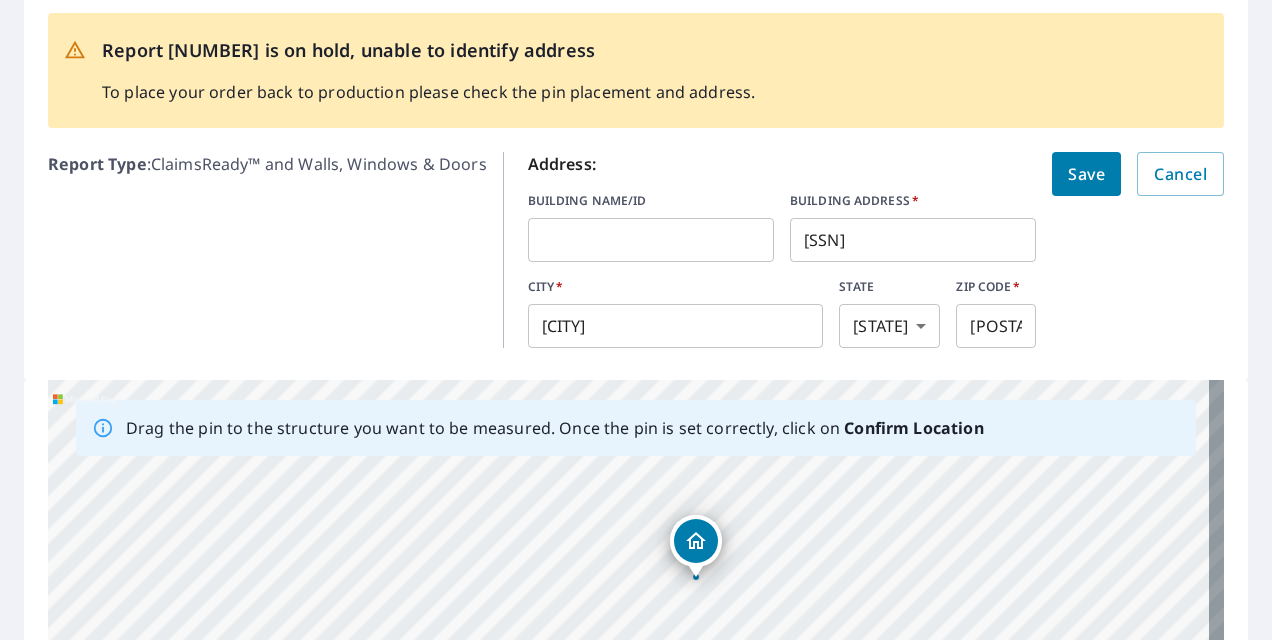 click on "[POSTAL_CODE]" at bounding box center [913, 240] 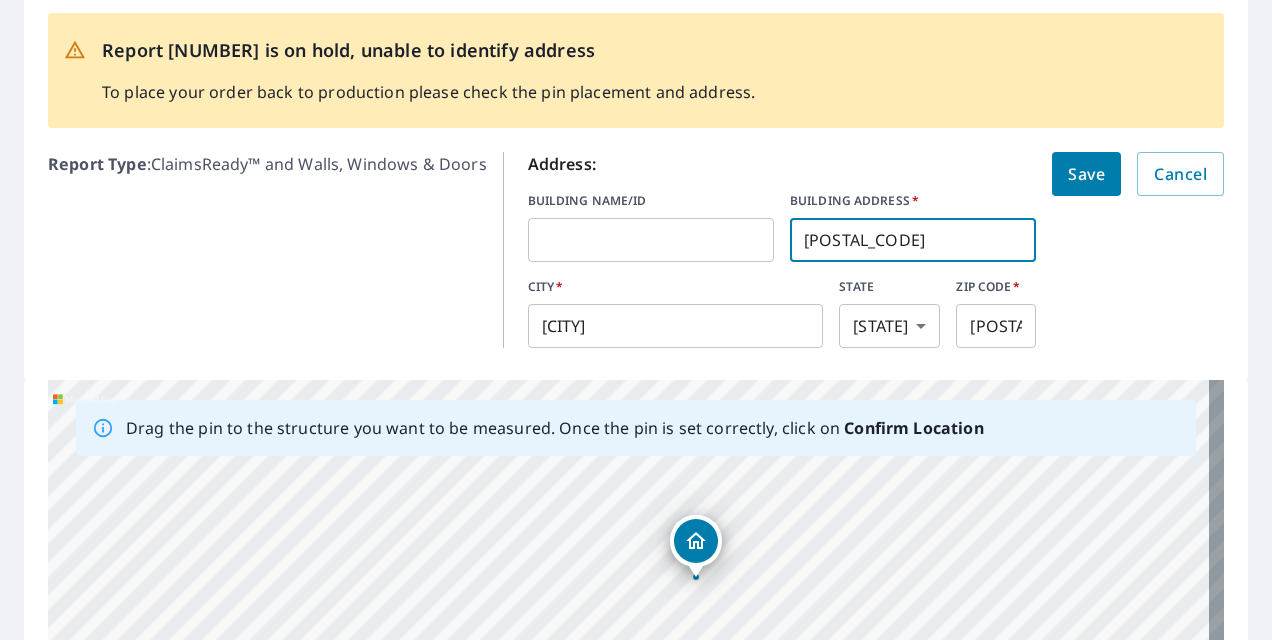 type on "0" 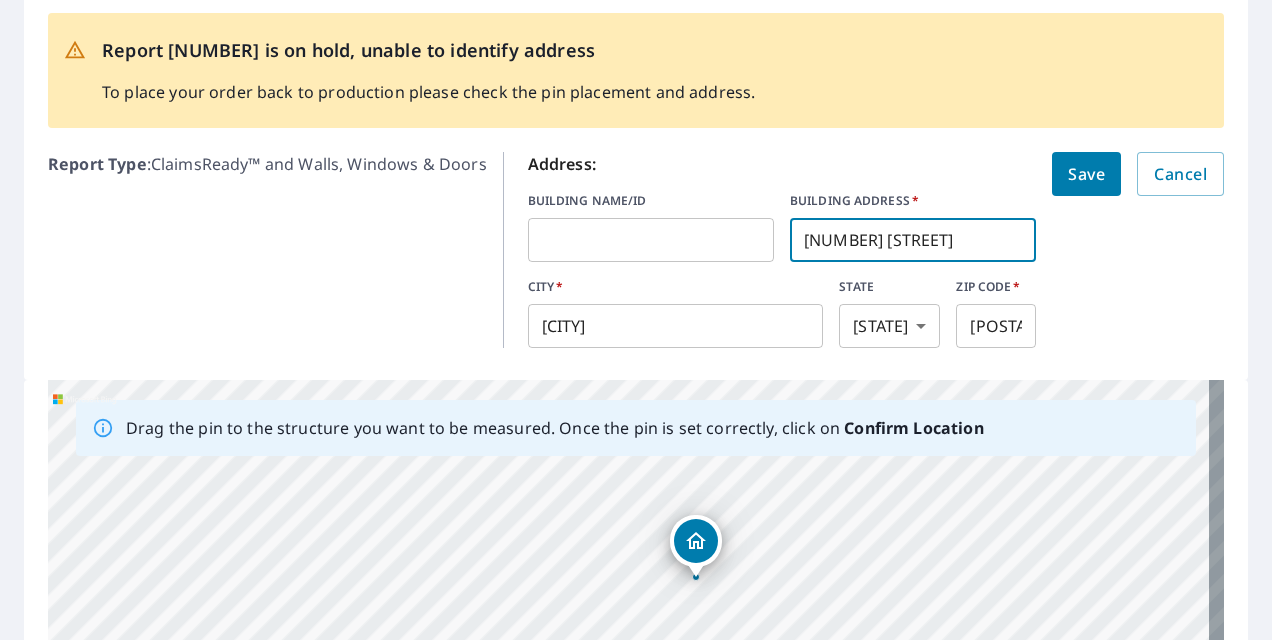 type on "536 w 2nd st" 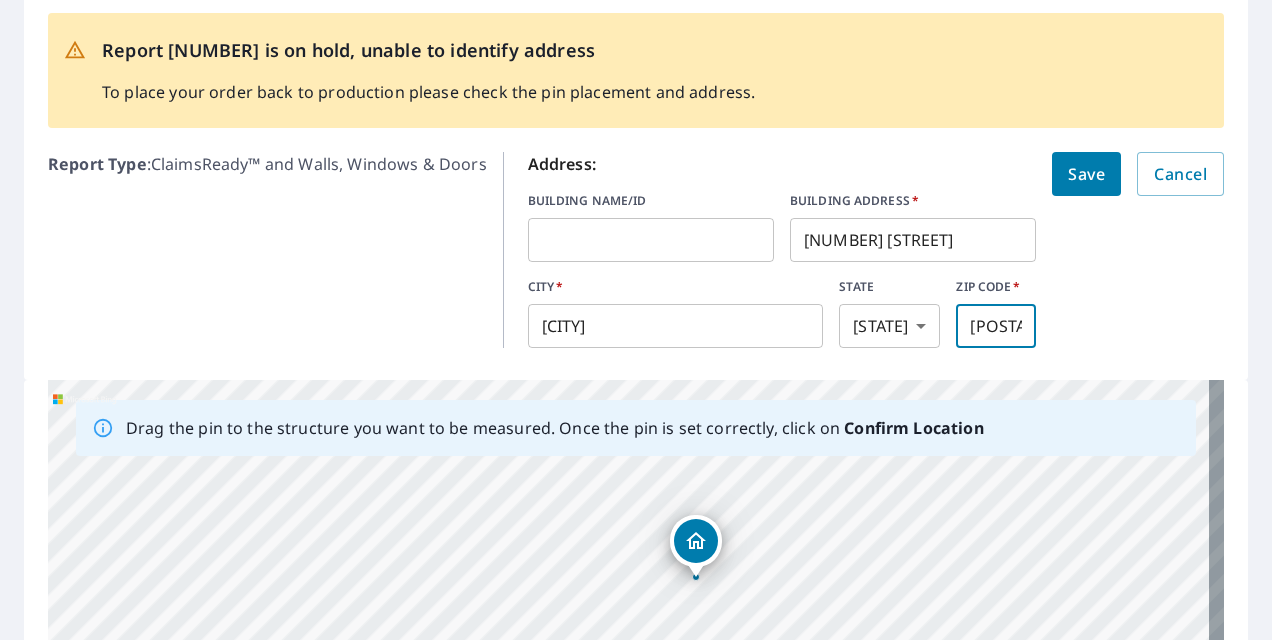 click on "82001" at bounding box center [996, 326] 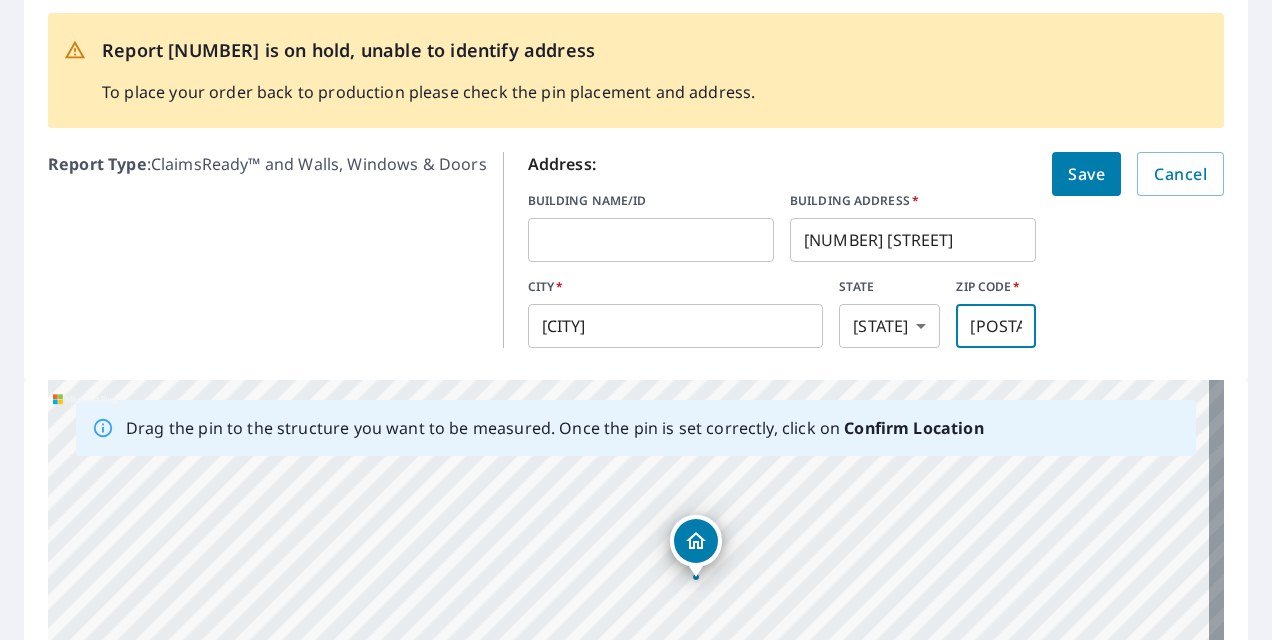 type on "82007" 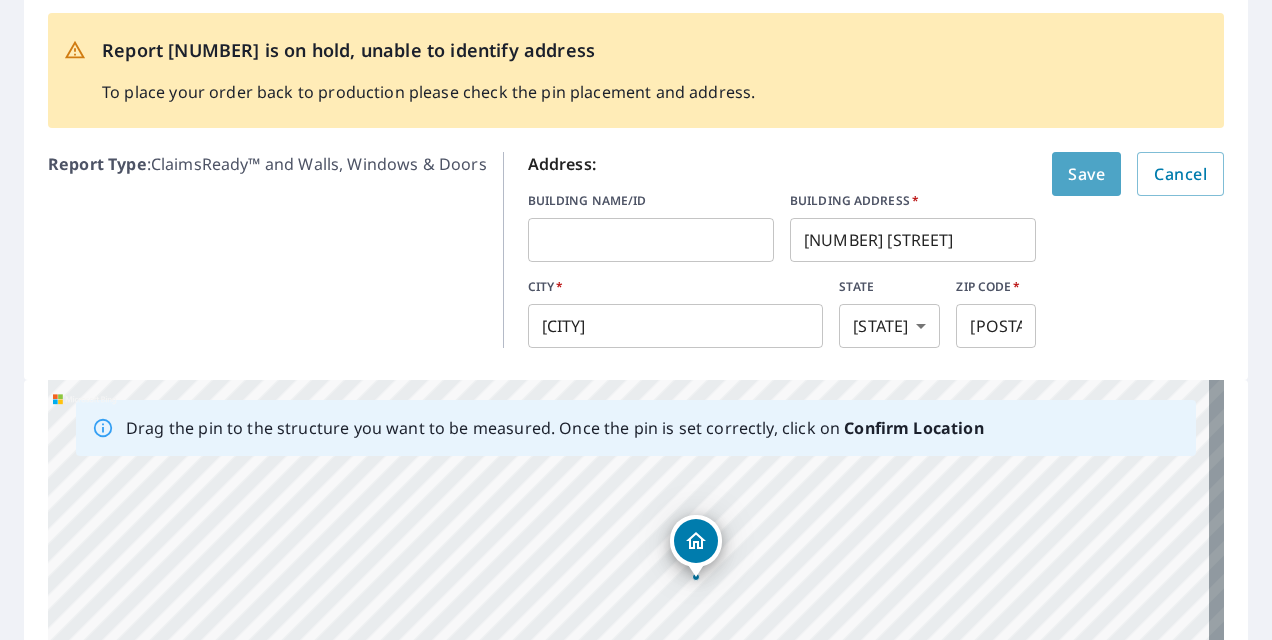 click on "Save" at bounding box center (1086, 174) 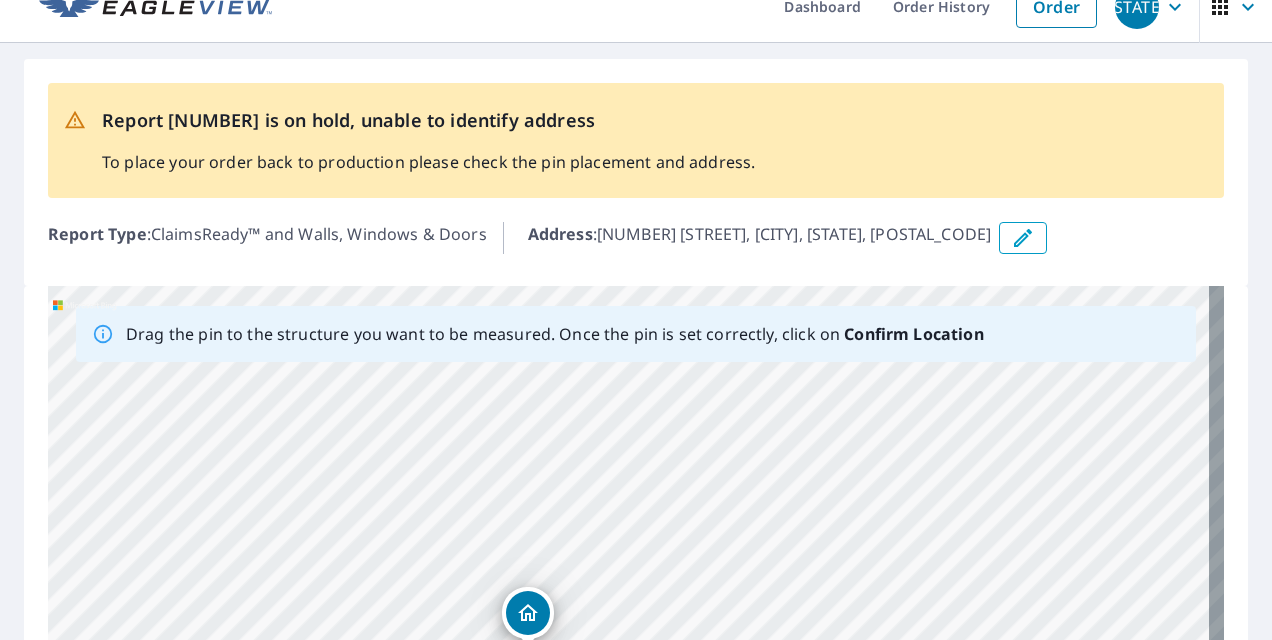 scroll, scrollTop: 0, scrollLeft: 0, axis: both 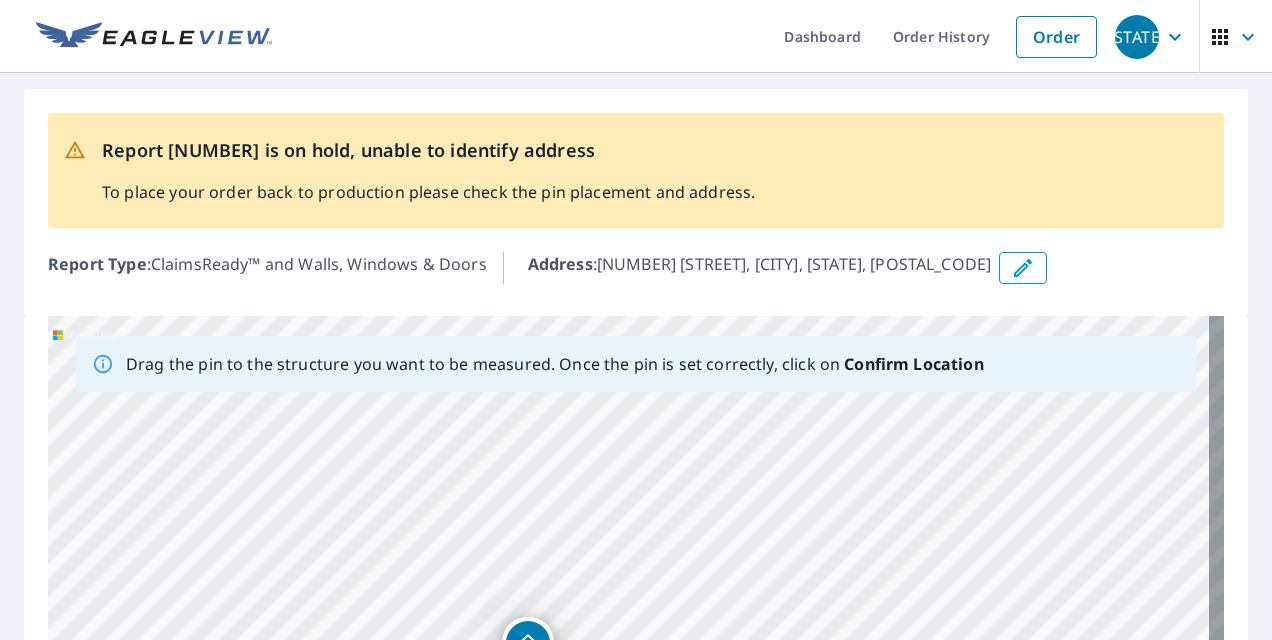 click 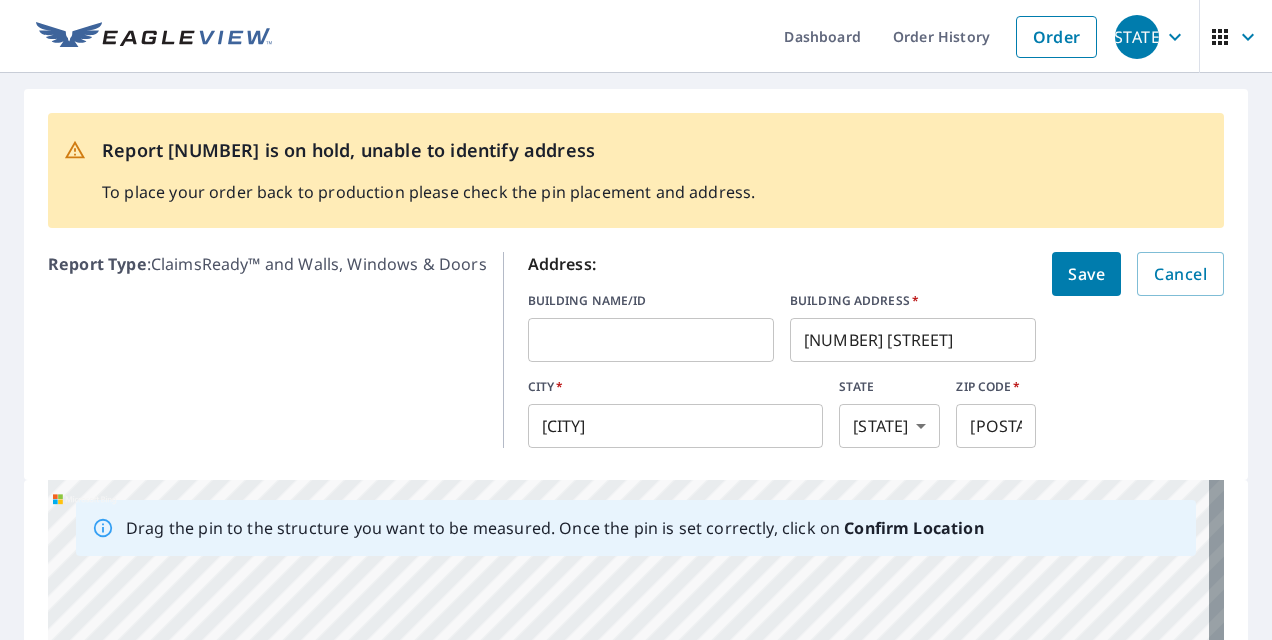 click on "Save" at bounding box center [1086, 274] 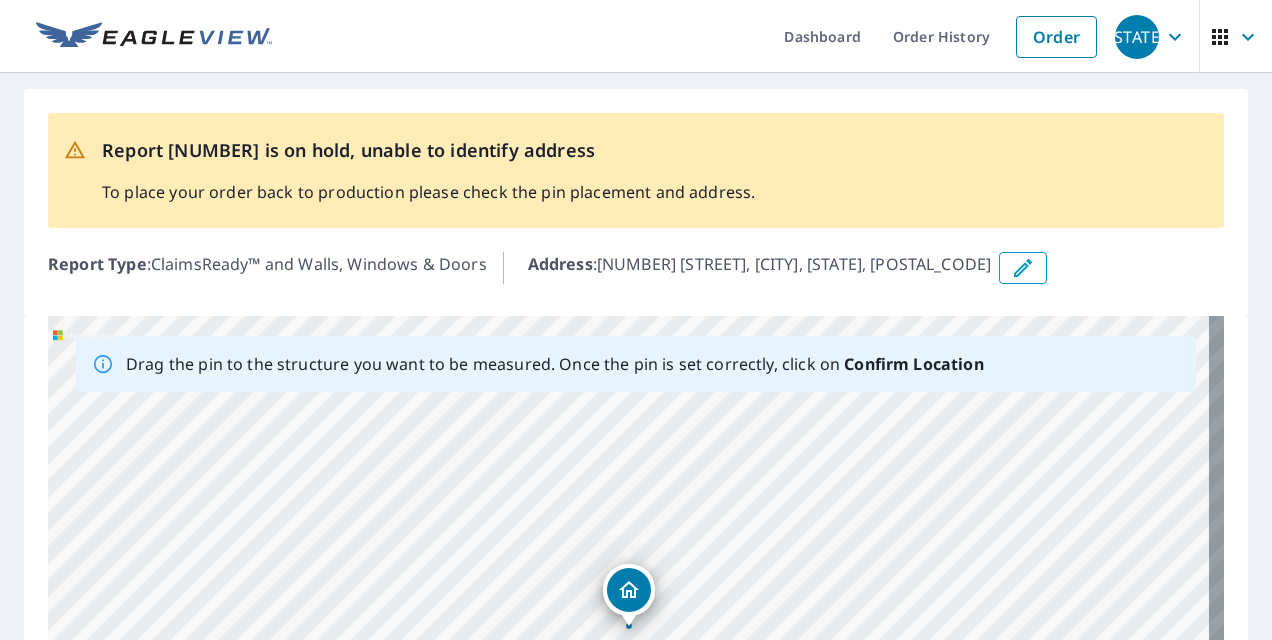 click on "Report 66793167 is on hold, unable to identify address" at bounding box center [428, 150] 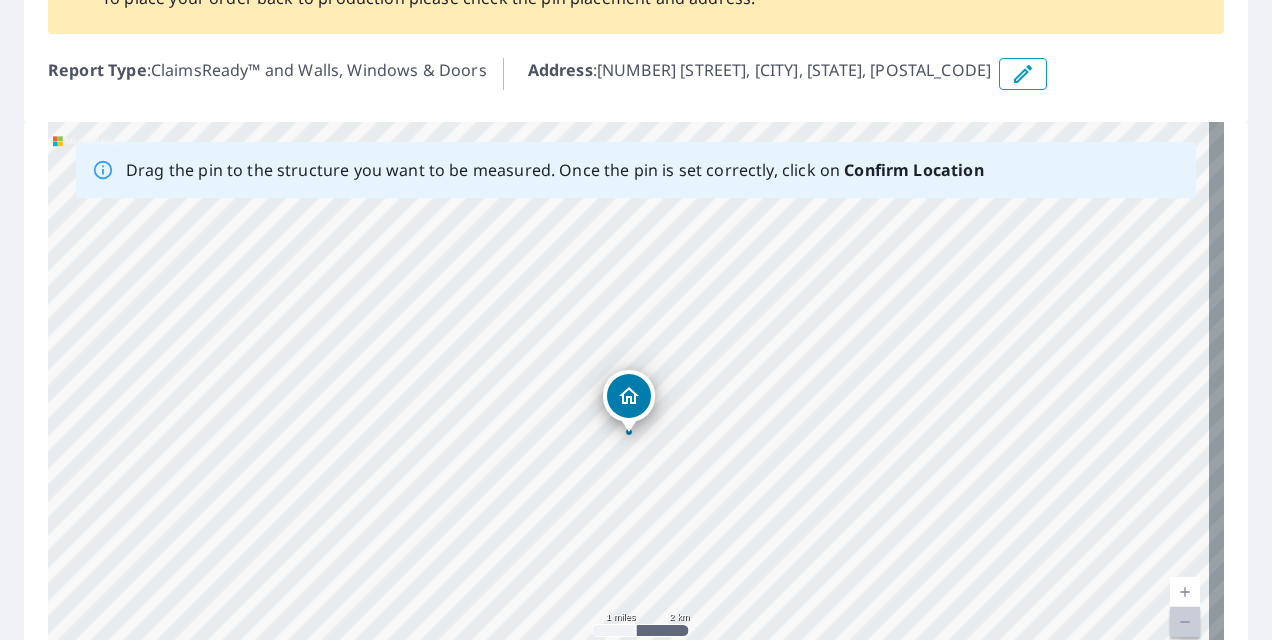 scroll, scrollTop: 194, scrollLeft: 0, axis: vertical 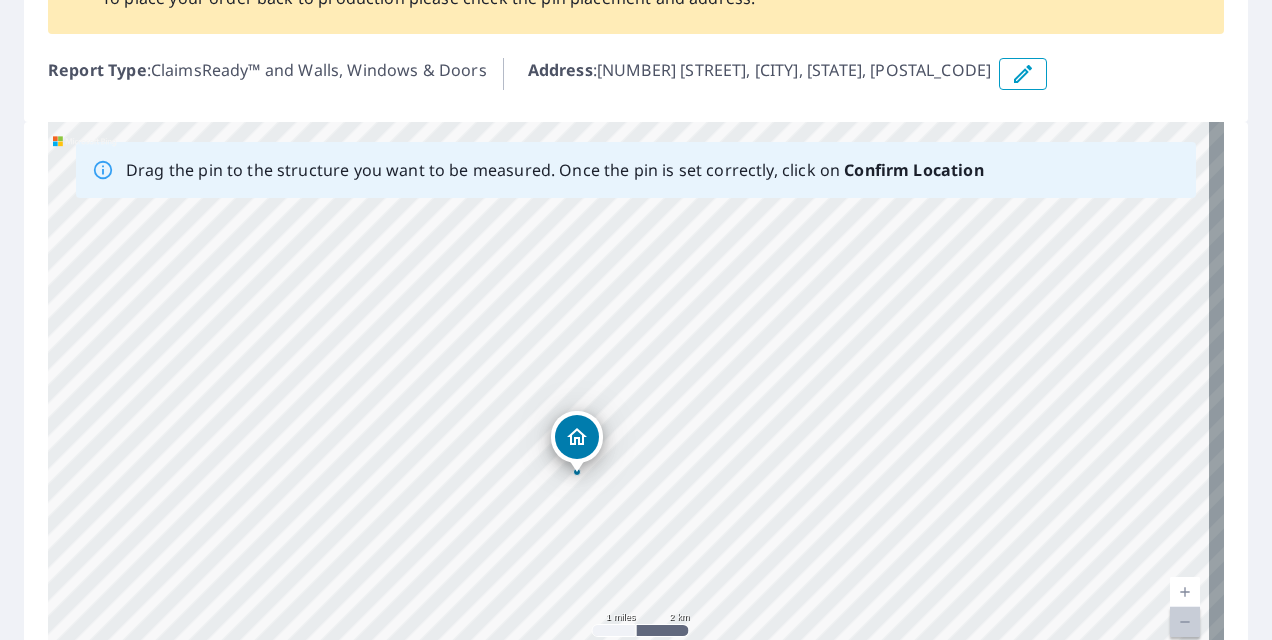 drag, startPoint x: 624, startPoint y: 430, endPoint x: 599, endPoint y: 469, distance: 46.32494 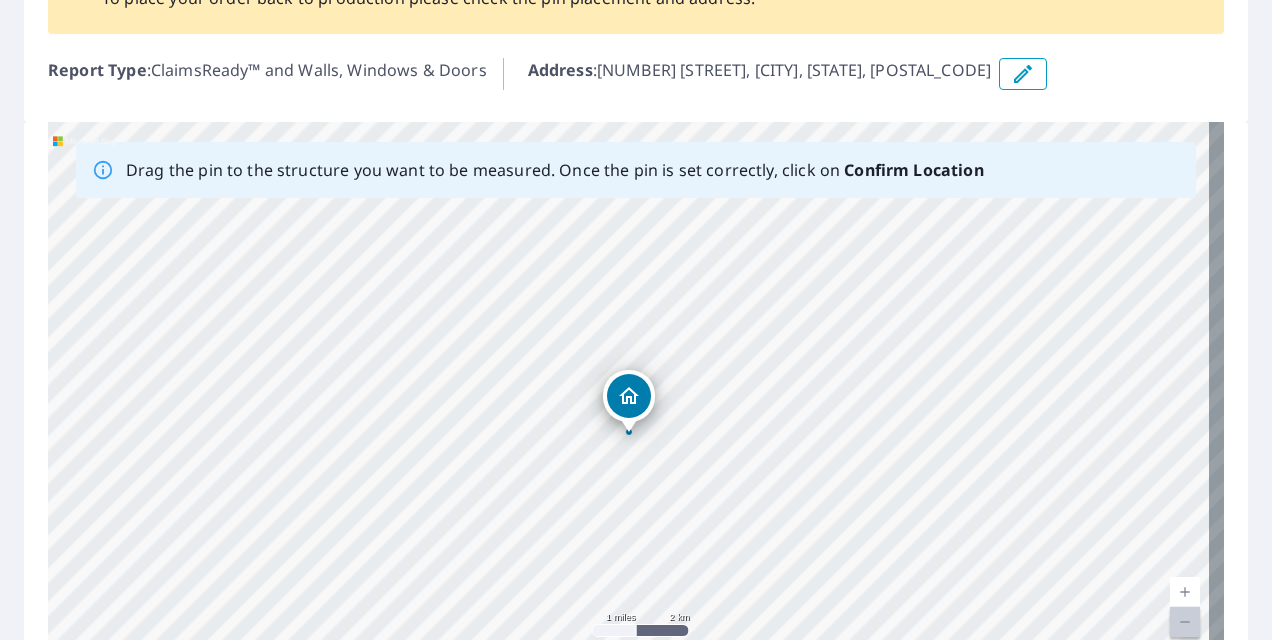 click at bounding box center [1185, 592] 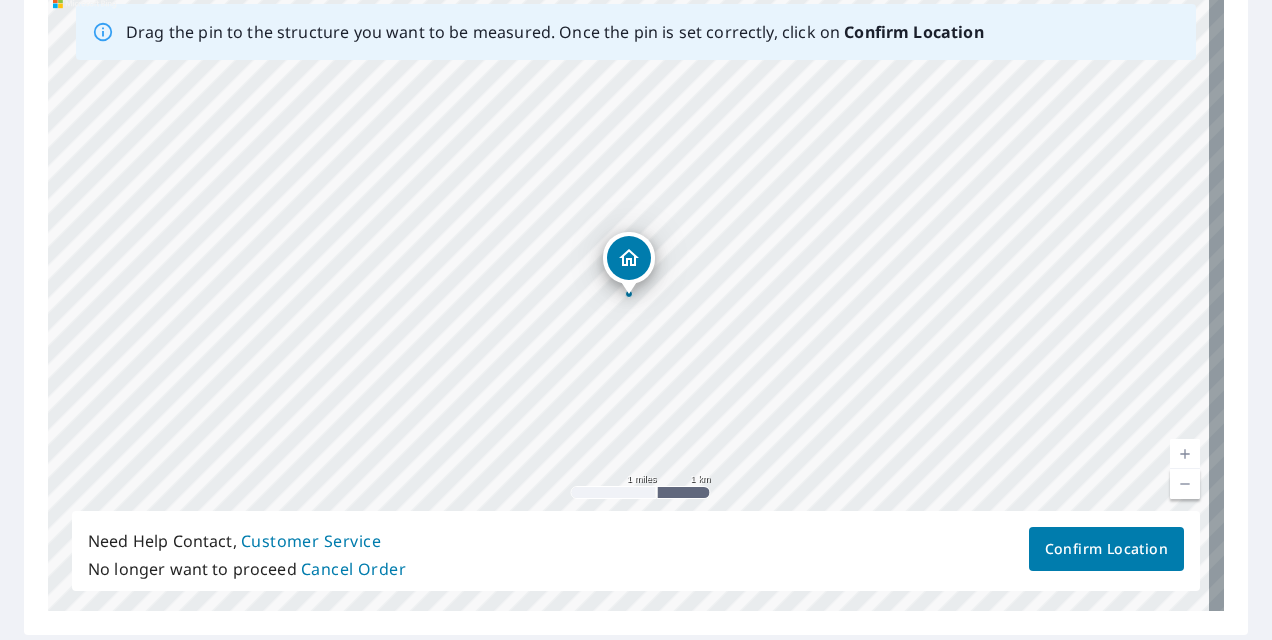 scroll, scrollTop: 394, scrollLeft: 0, axis: vertical 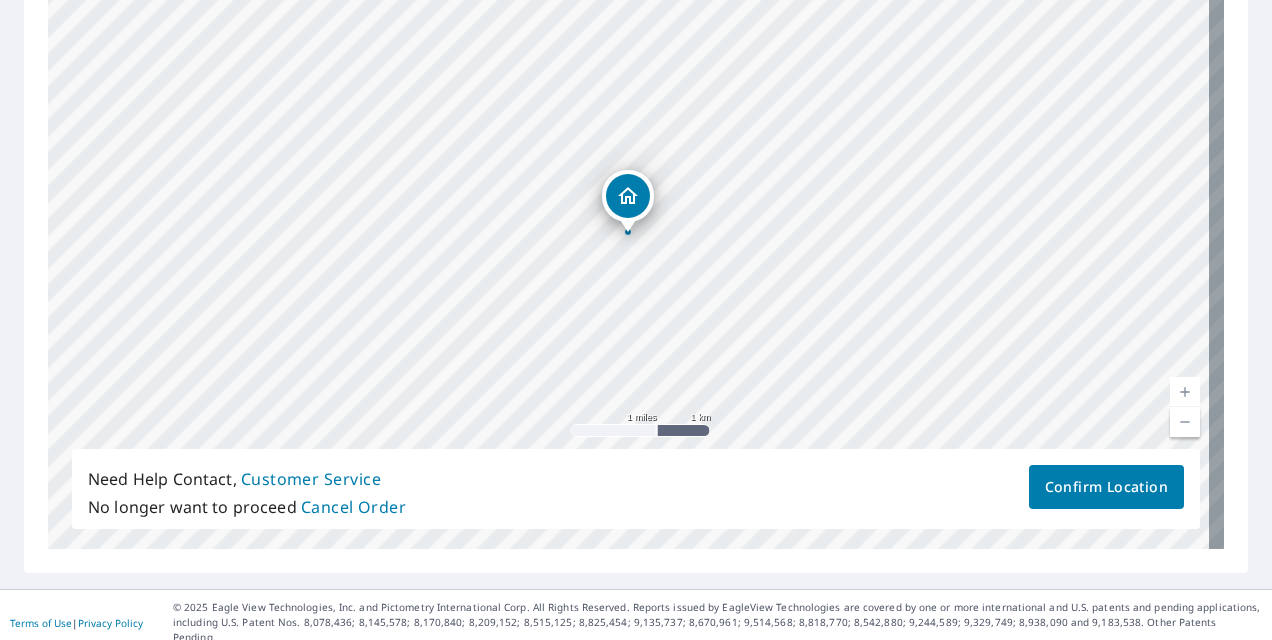 click on "536 w 2nd st CHEYENNE, WY 82007" at bounding box center (636, 235) 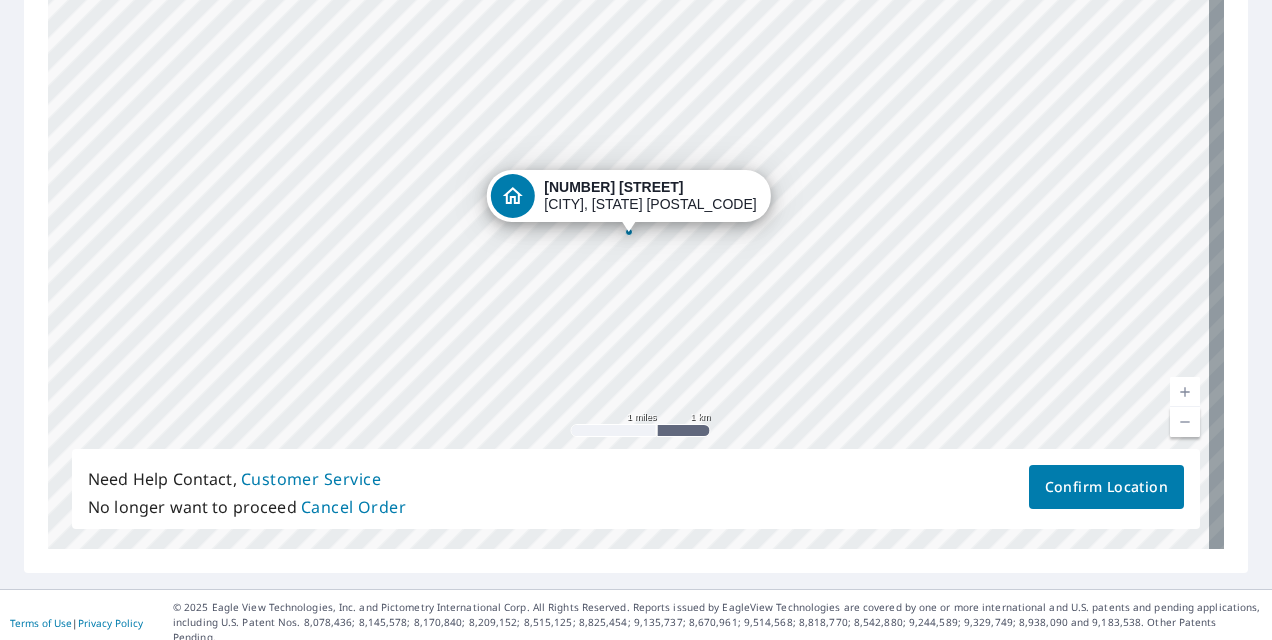 click on "536 w 2nd st CHEYENNE, WY 82007" at bounding box center [650, 196] 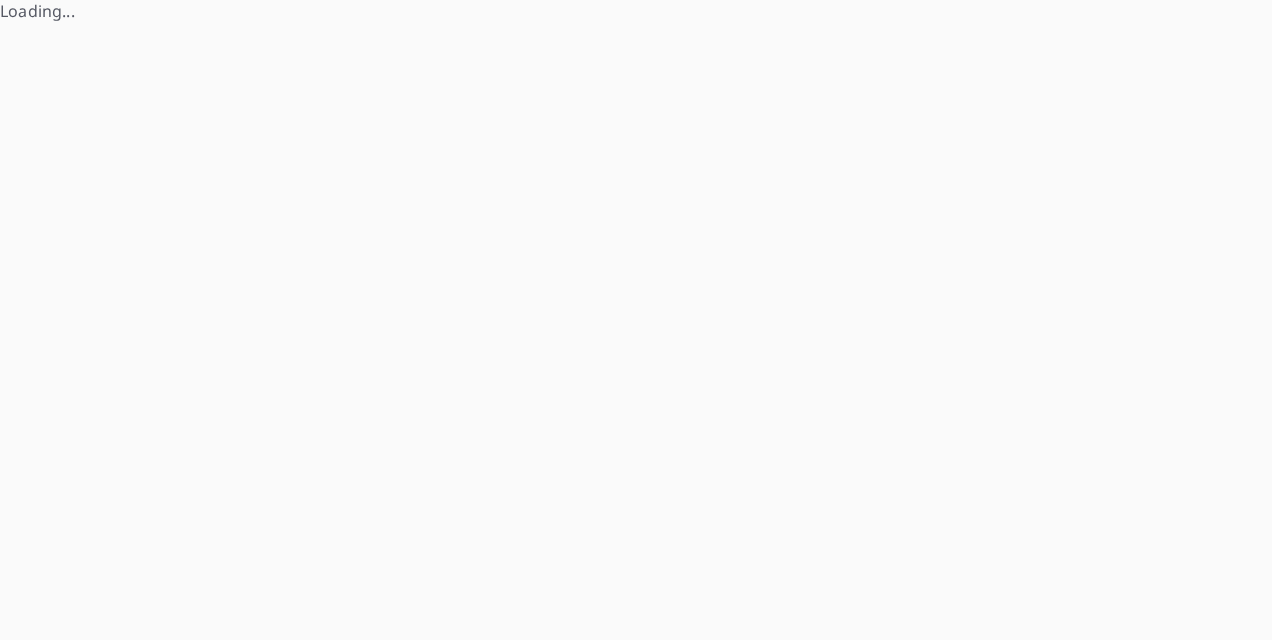 scroll, scrollTop: 0, scrollLeft: 0, axis: both 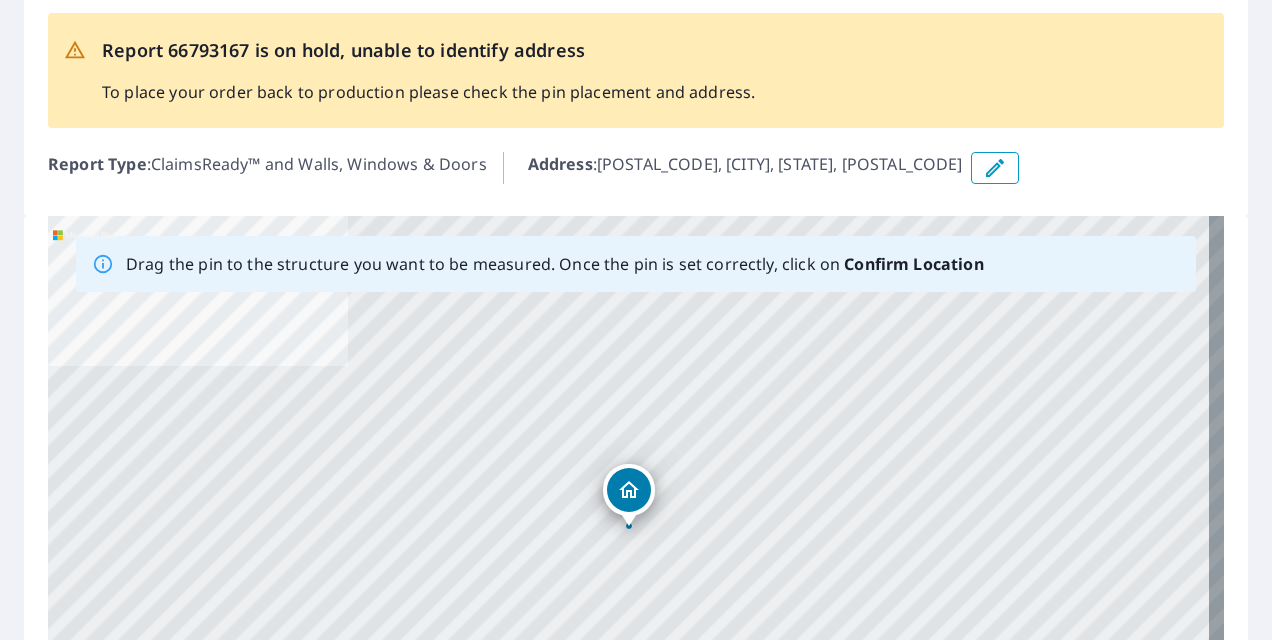 click 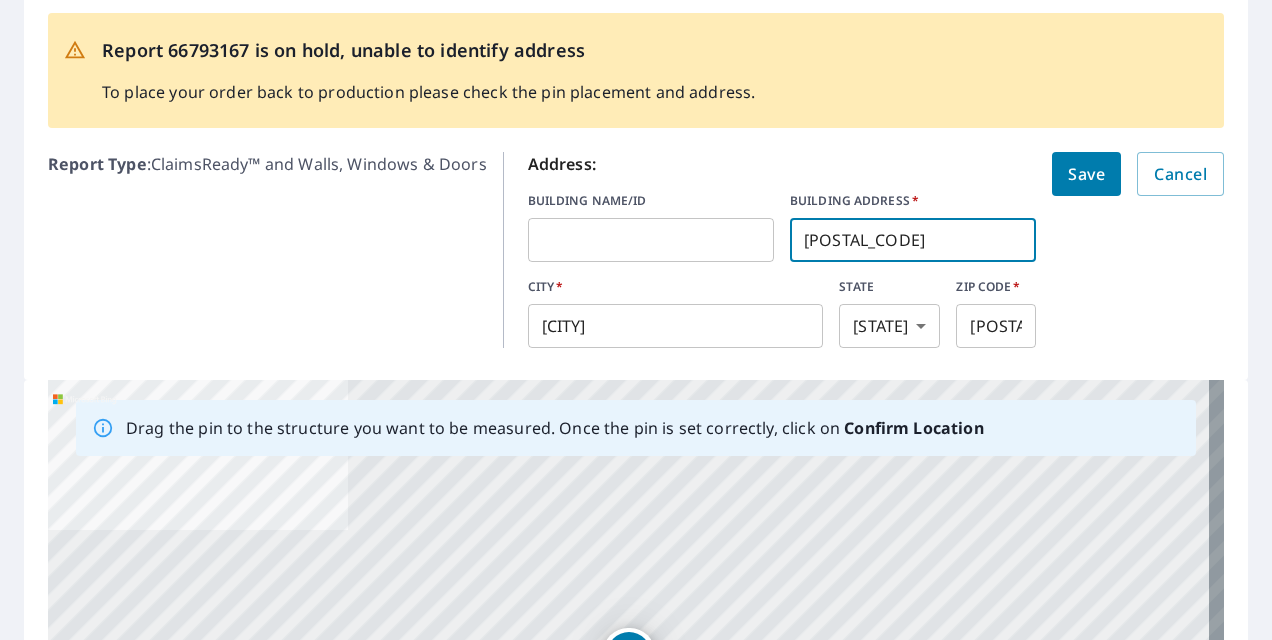 drag, startPoint x: 946, startPoint y: 236, endPoint x: 571, endPoint y: 239, distance: 375.012 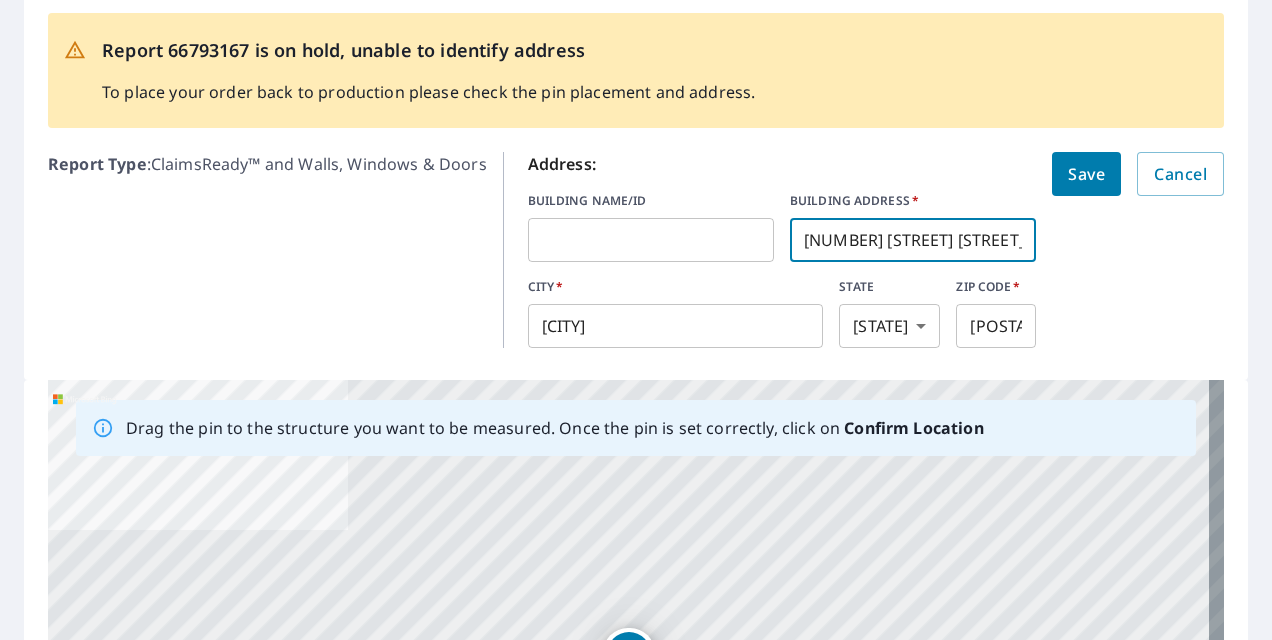 type on "536 w 2nd st" 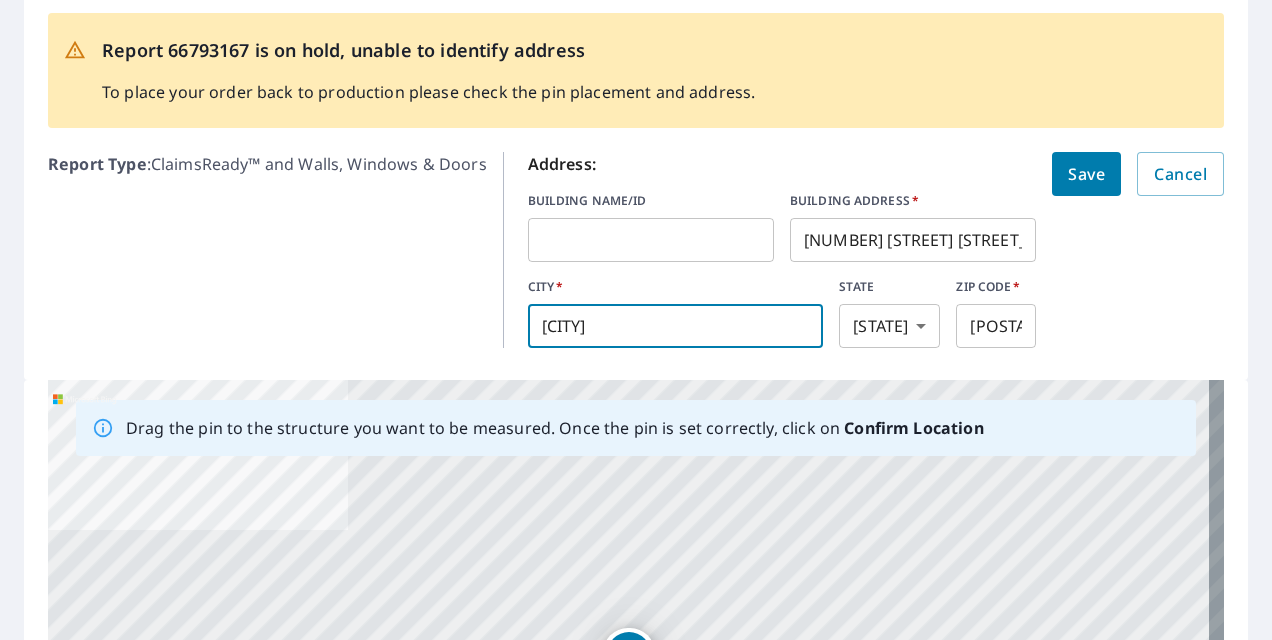click on "82001" at bounding box center (996, 326) 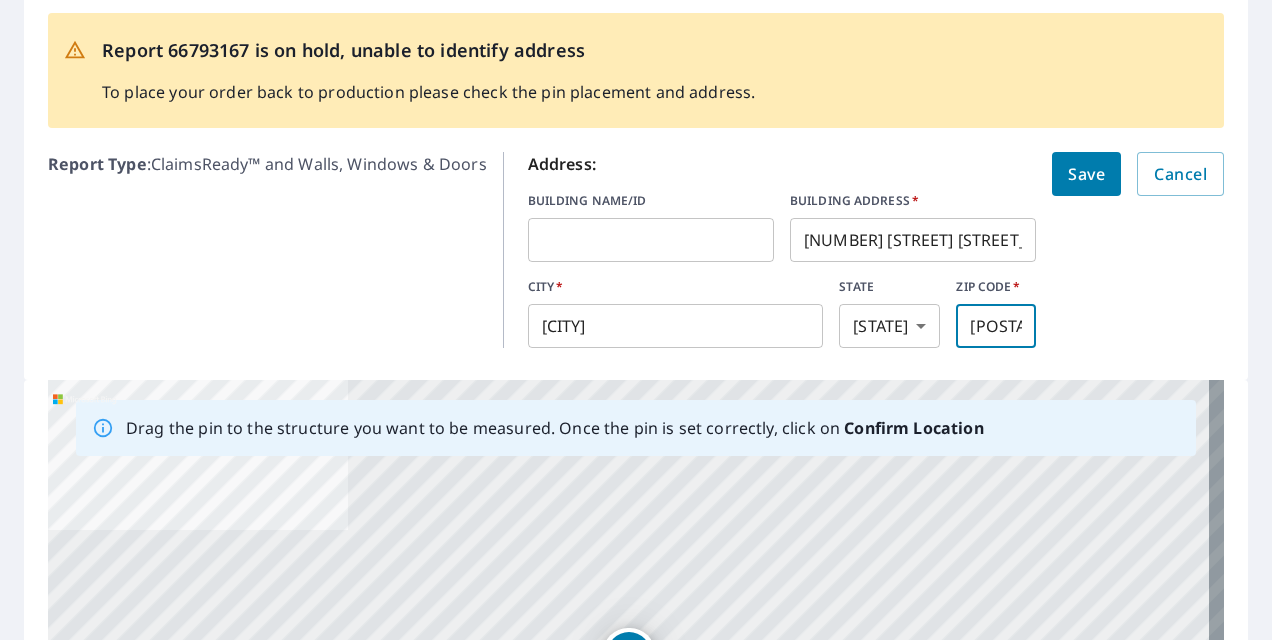 type on "82007" 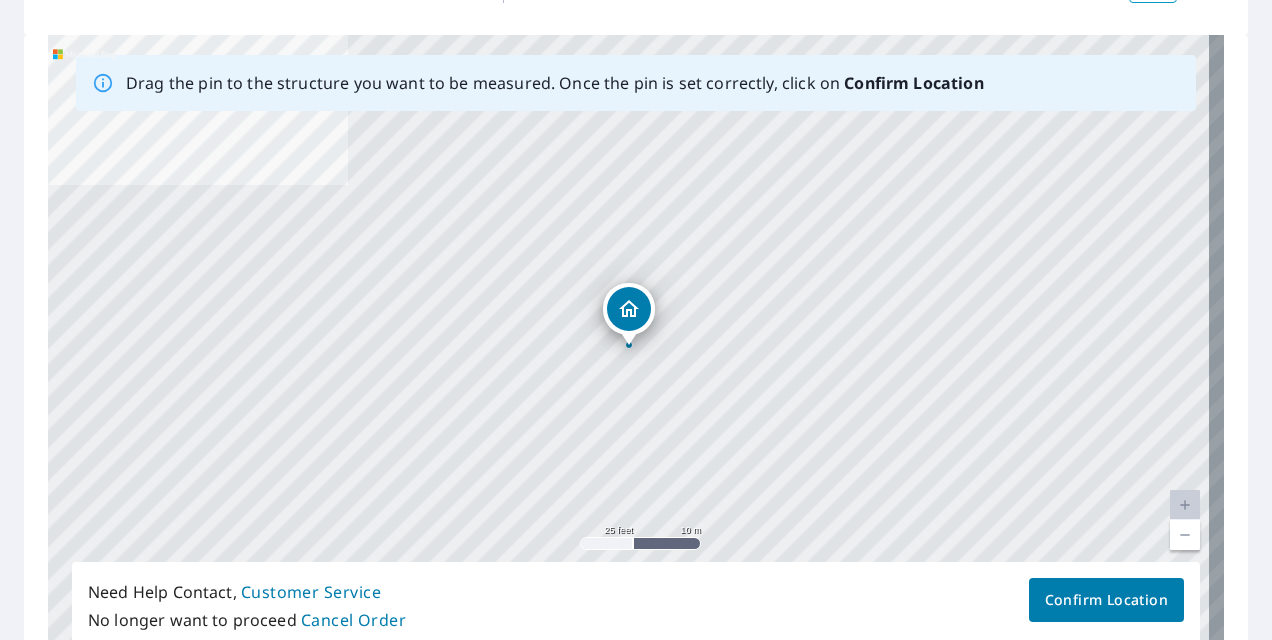scroll, scrollTop: 300, scrollLeft: 0, axis: vertical 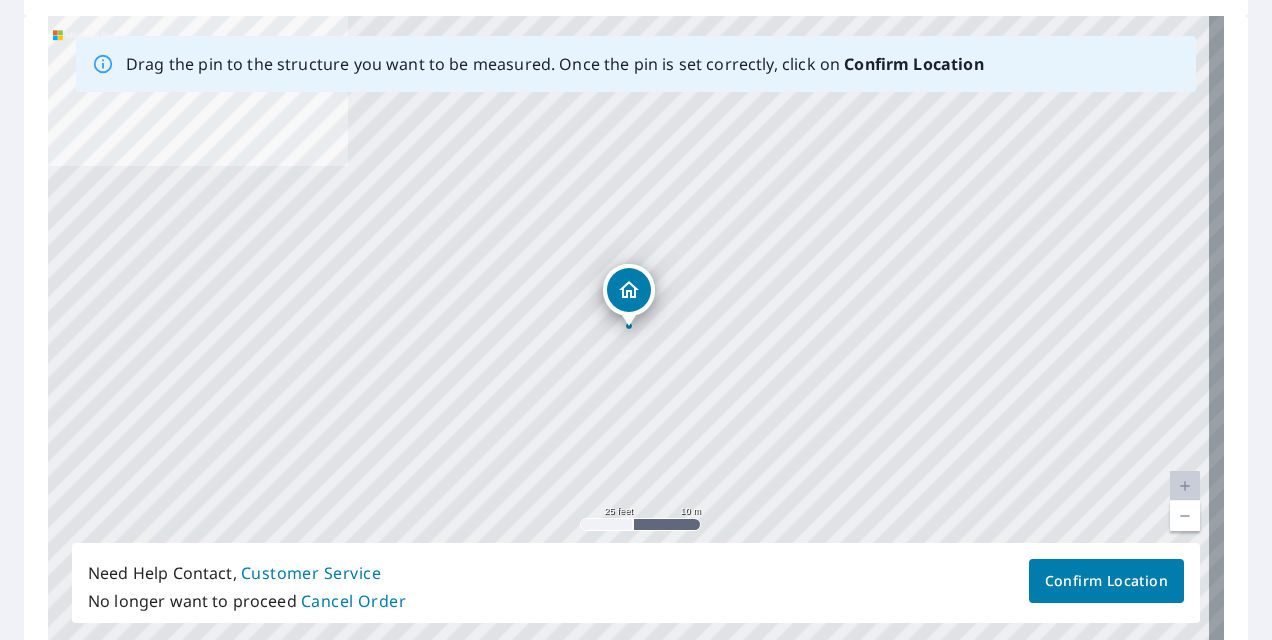 click on "536 w 2nd st CHEYENNE, WY 82007" at bounding box center [636, 329] 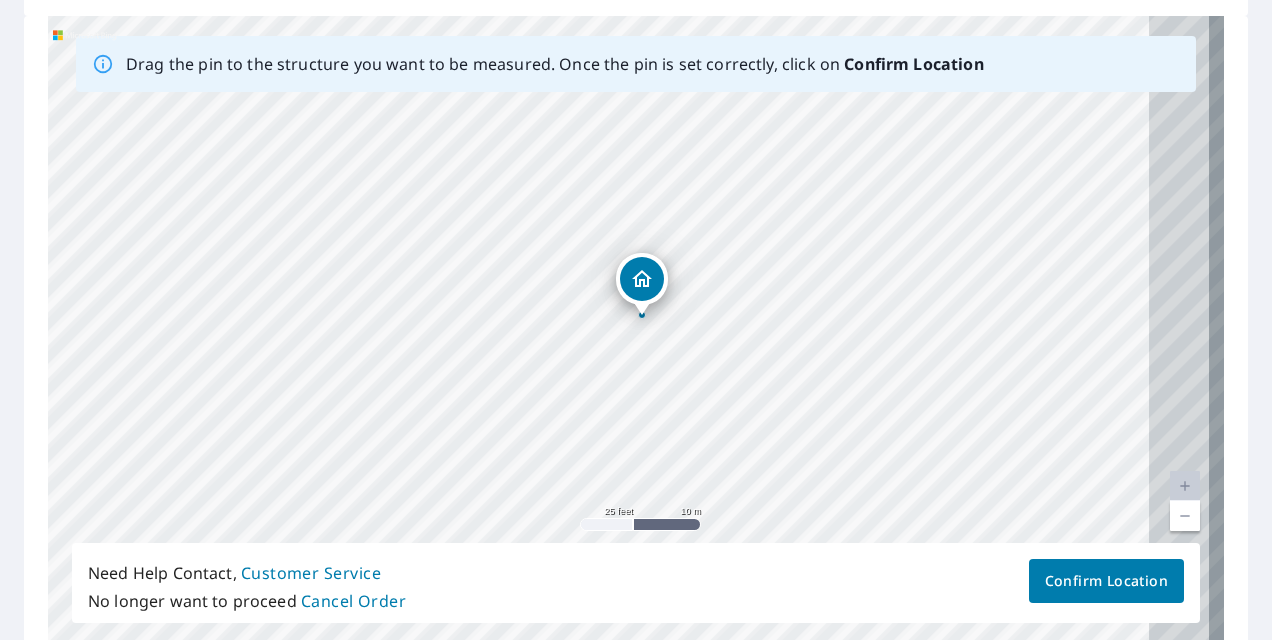 drag, startPoint x: 627, startPoint y: 525, endPoint x: 632, endPoint y: 515, distance: 11.18034 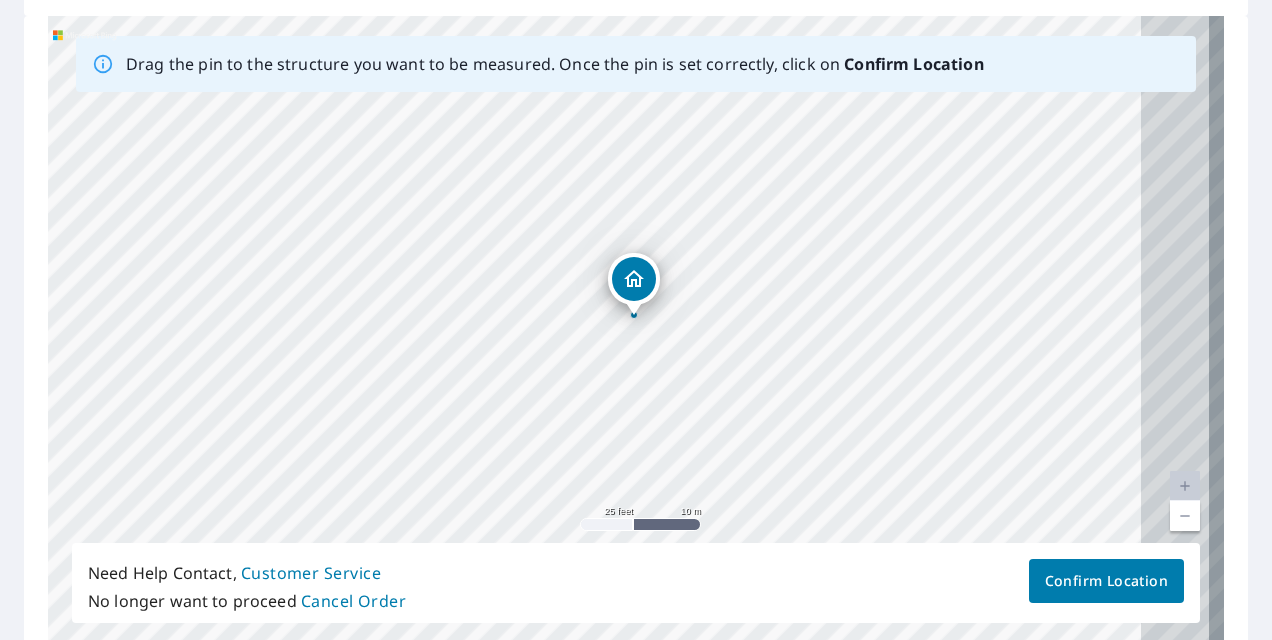 scroll, scrollTop: 394, scrollLeft: 0, axis: vertical 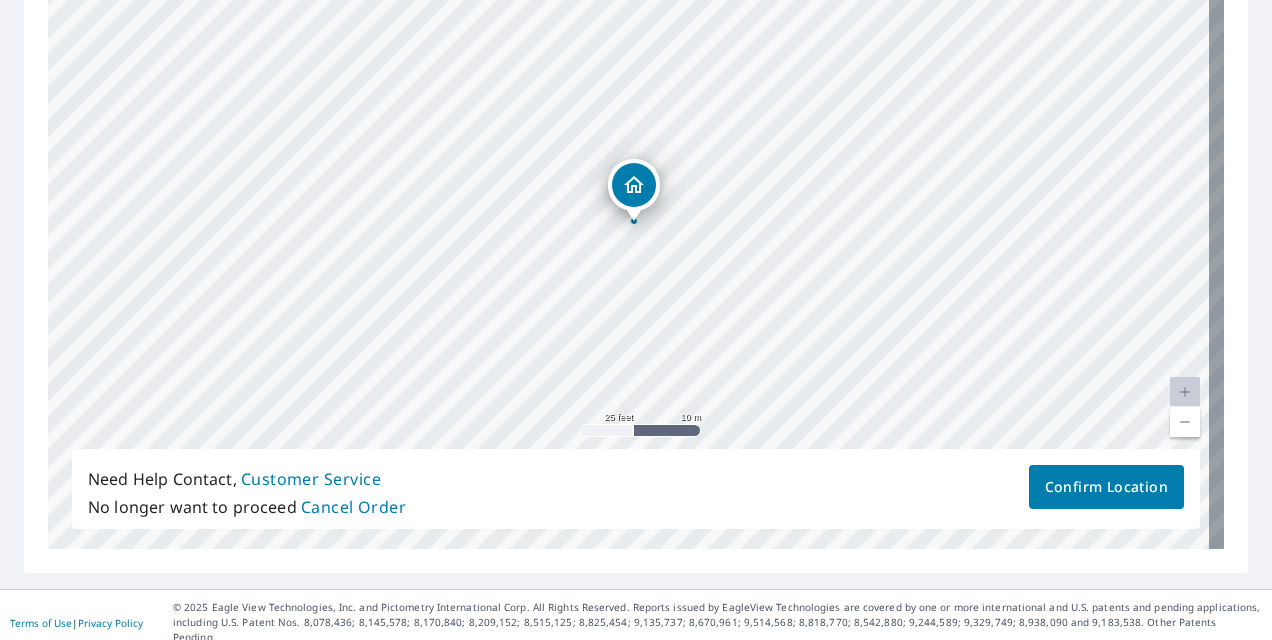 click on "Customer Service" at bounding box center (311, 479) 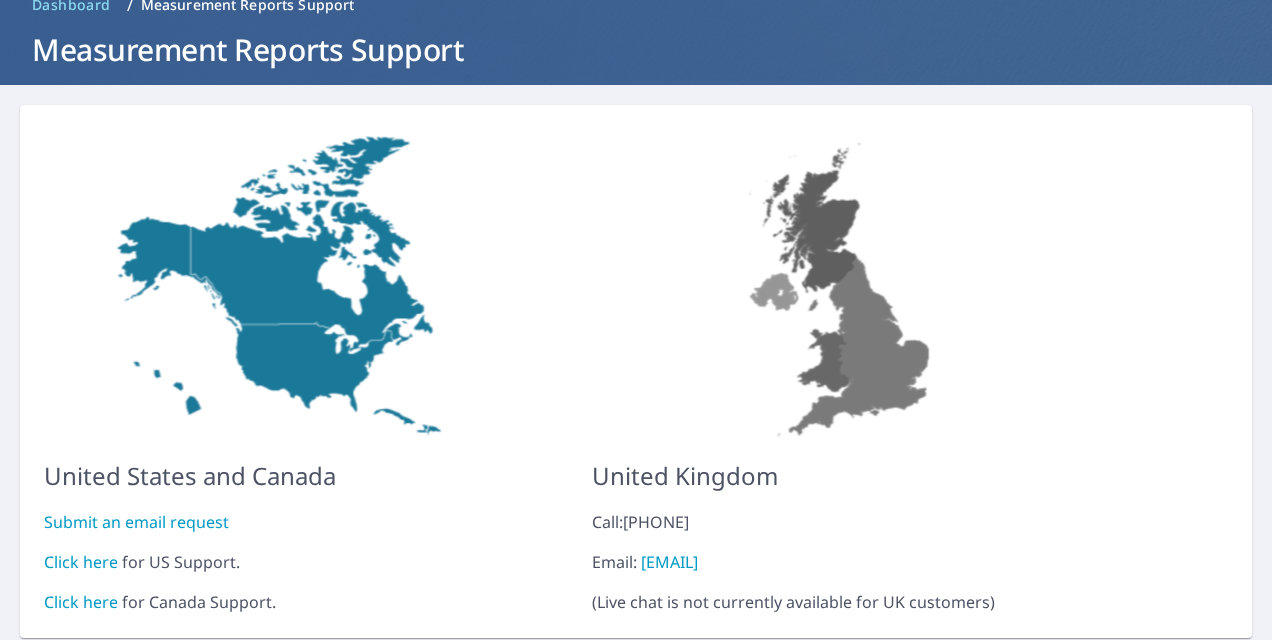scroll, scrollTop: 168, scrollLeft: 0, axis: vertical 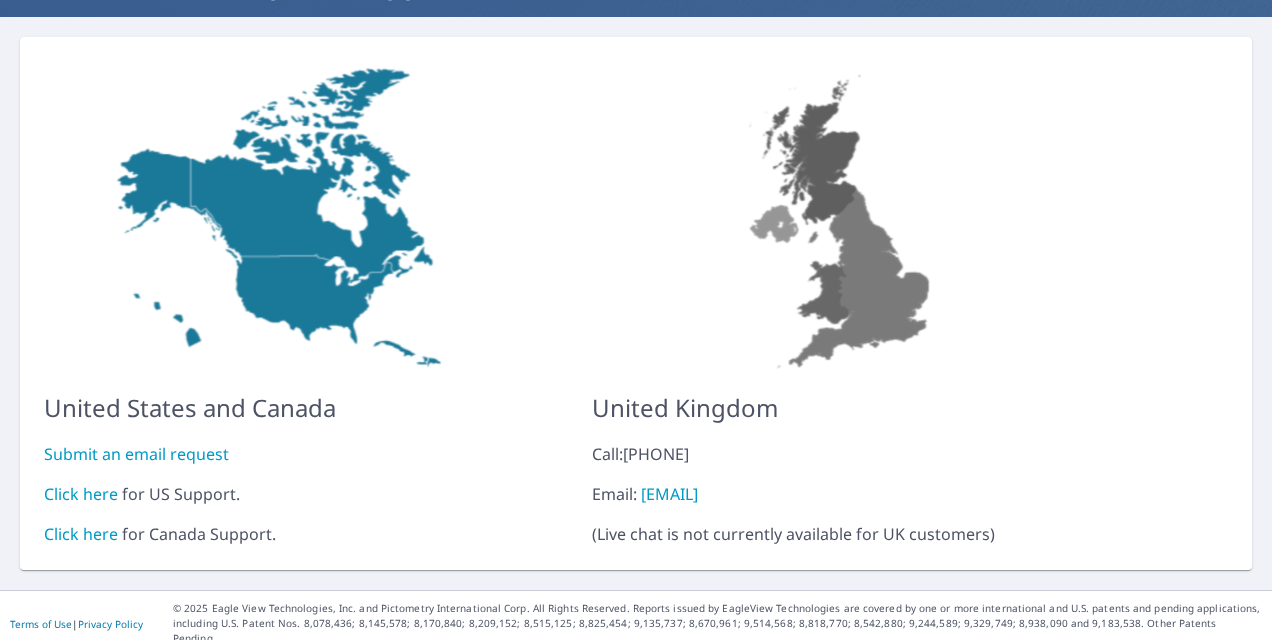 click on "Click here" at bounding box center (81, 494) 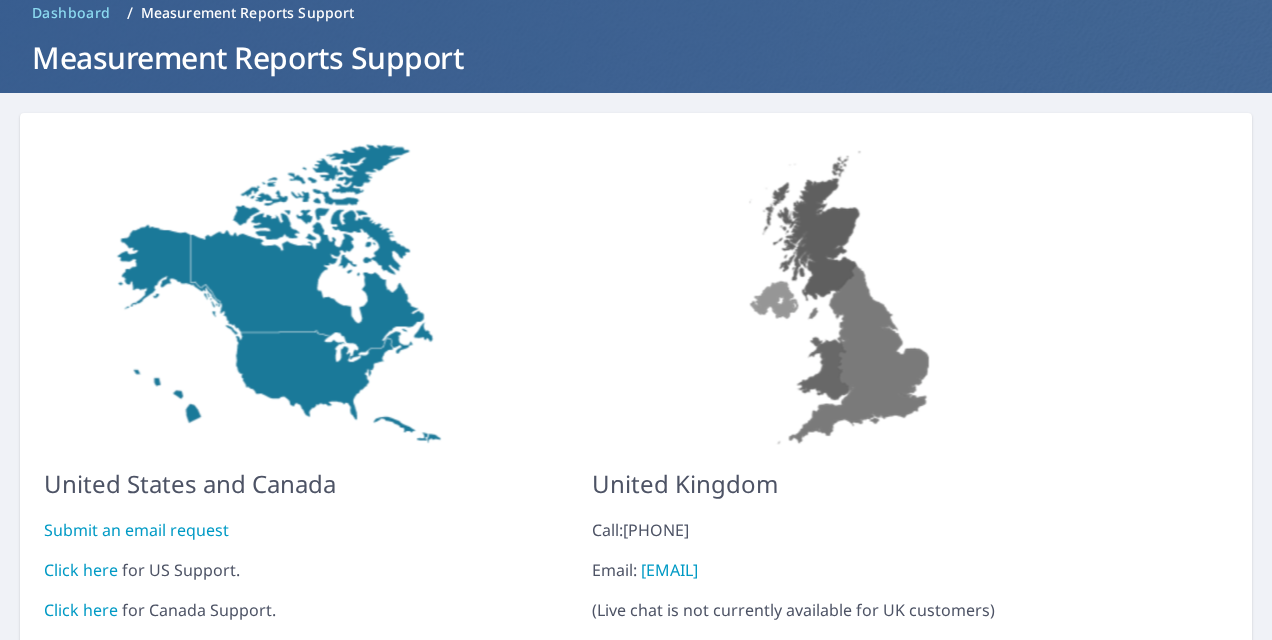 scroll, scrollTop: 0, scrollLeft: 0, axis: both 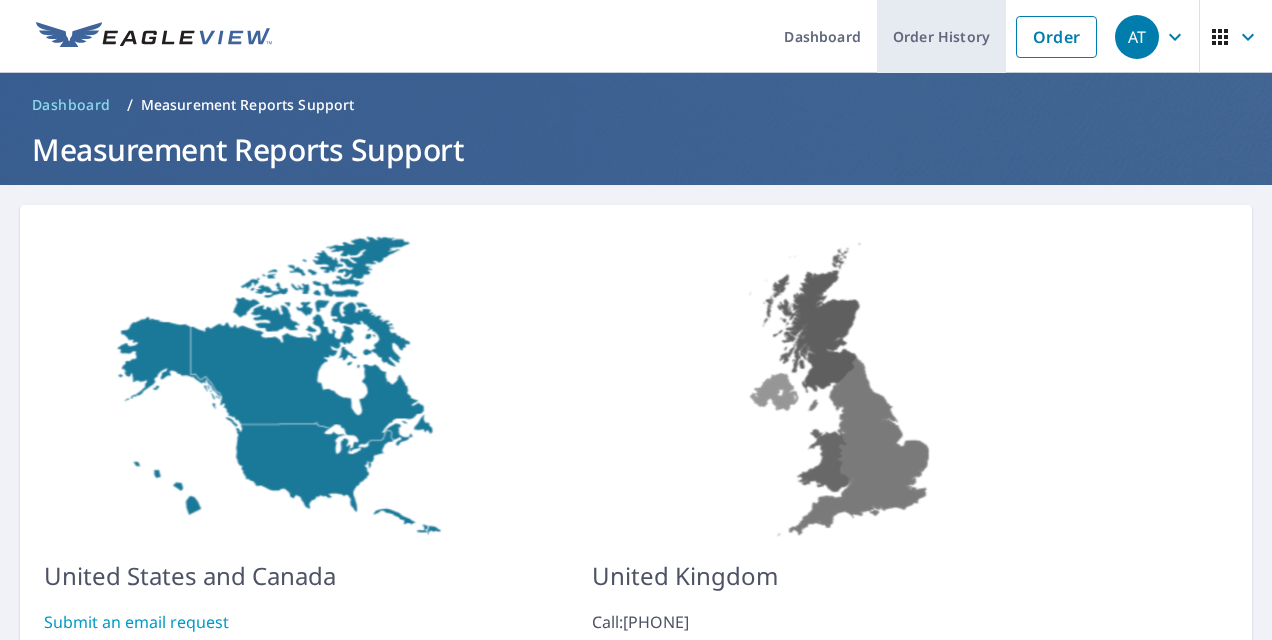 click on "Order History" at bounding box center [941, 36] 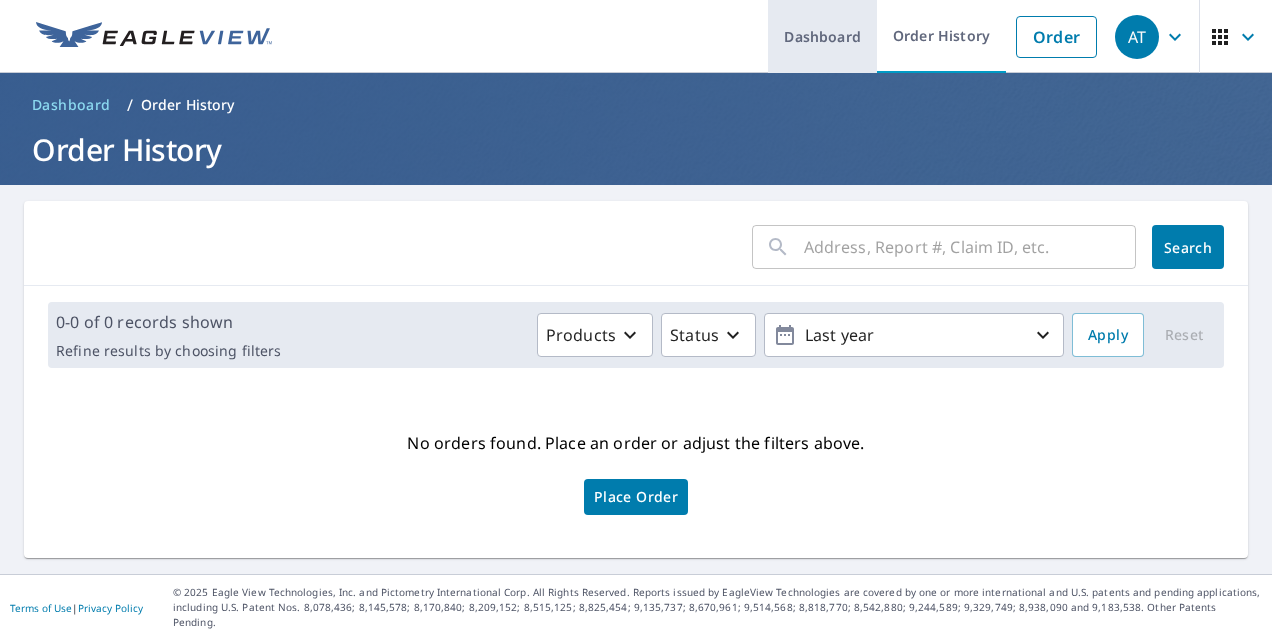 click on "Dashboard" at bounding box center (822, 36) 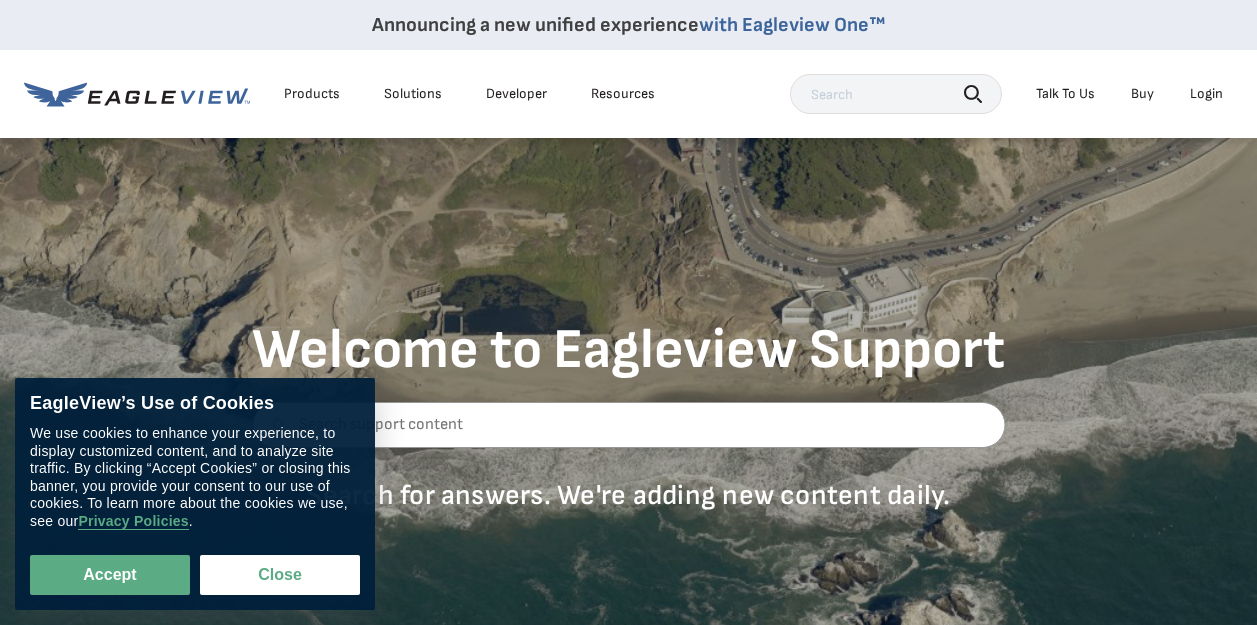 scroll, scrollTop: 300, scrollLeft: 0, axis: vertical 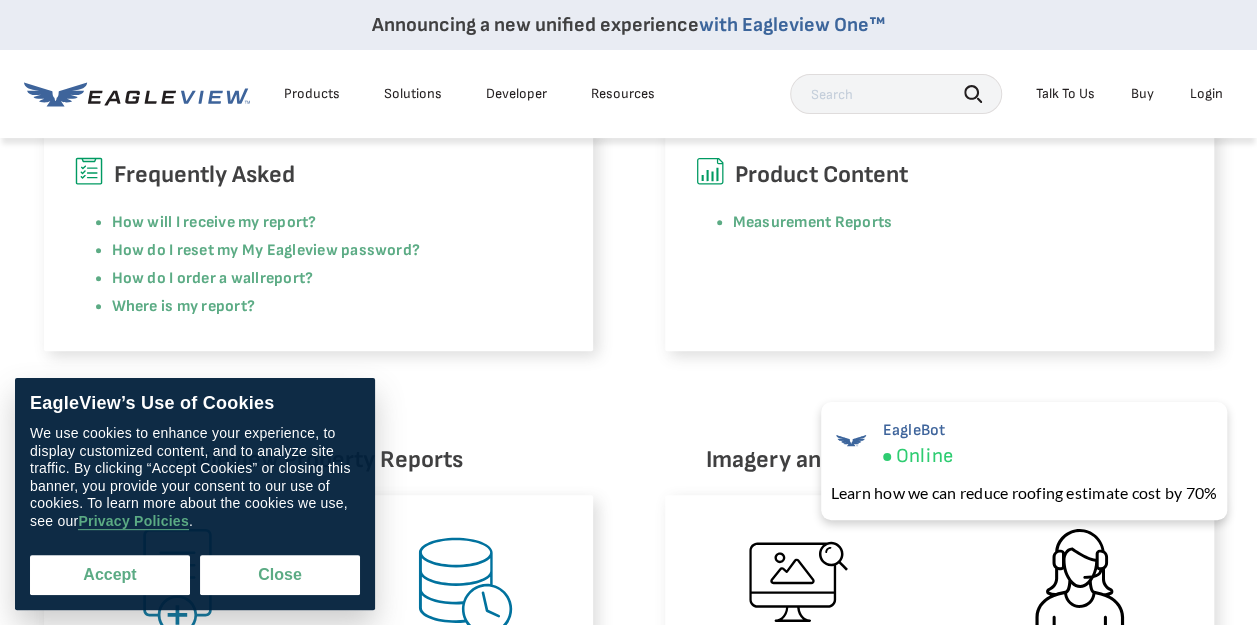click on "Accept" at bounding box center (110, 575) 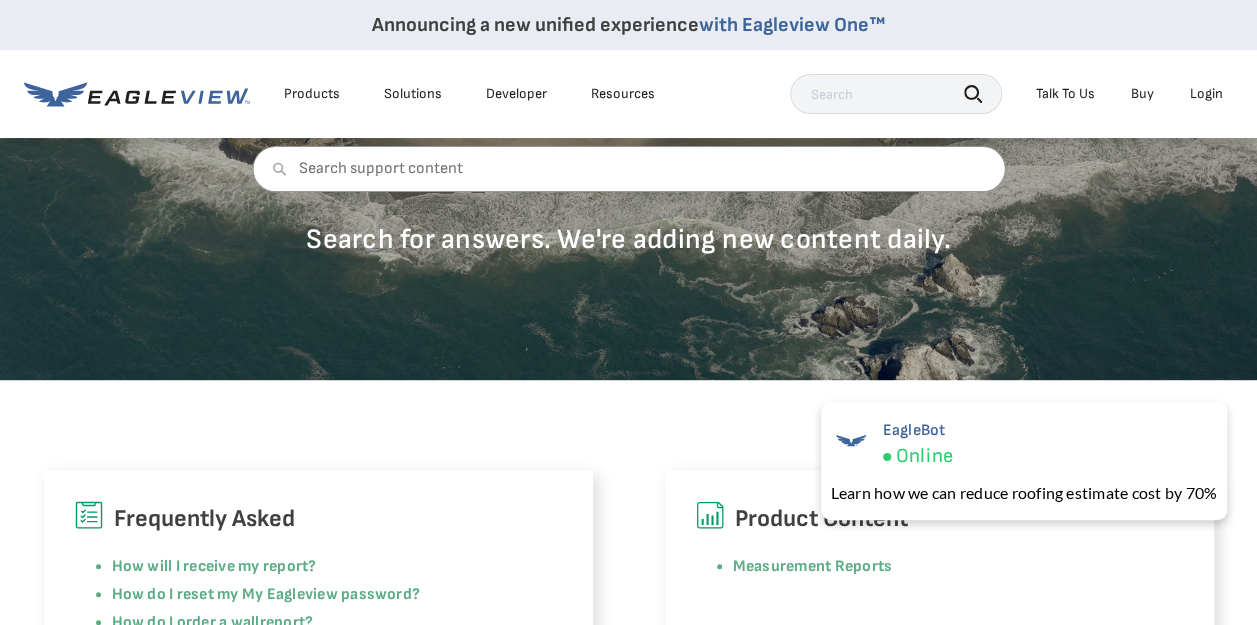 scroll, scrollTop: 100, scrollLeft: 0, axis: vertical 